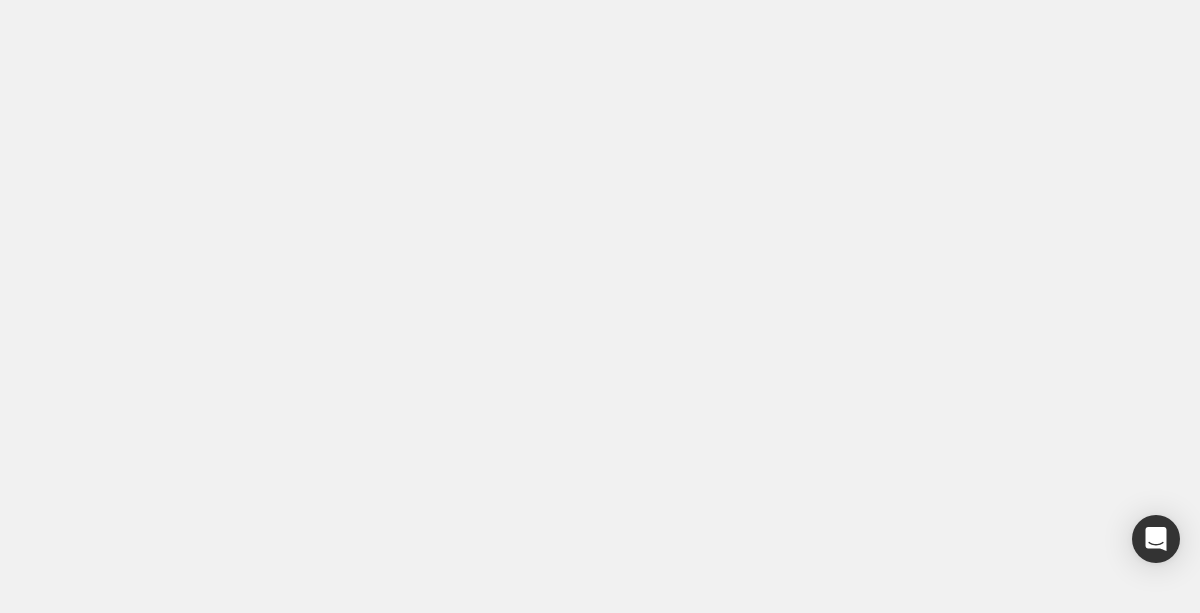 scroll, scrollTop: 0, scrollLeft: 0, axis: both 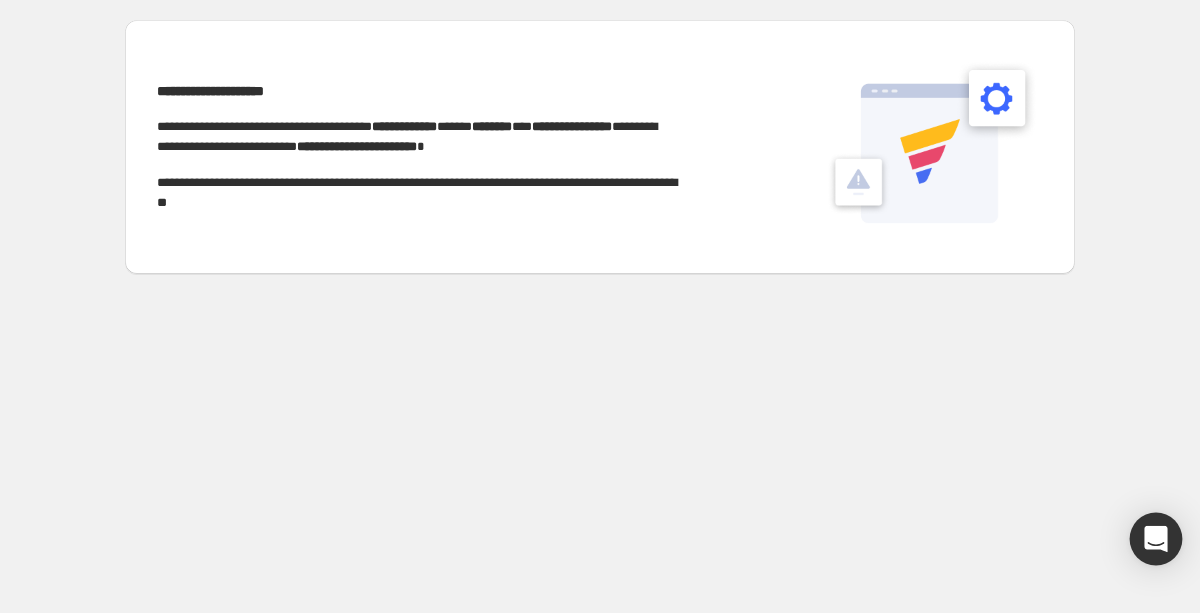 click 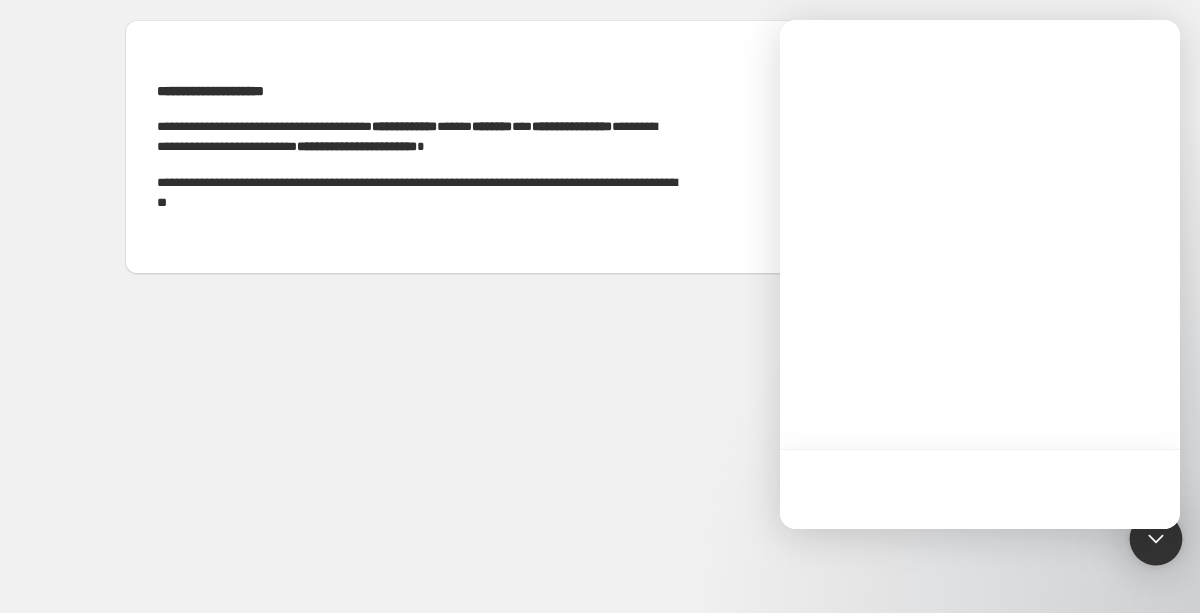 scroll, scrollTop: 0, scrollLeft: 0, axis: both 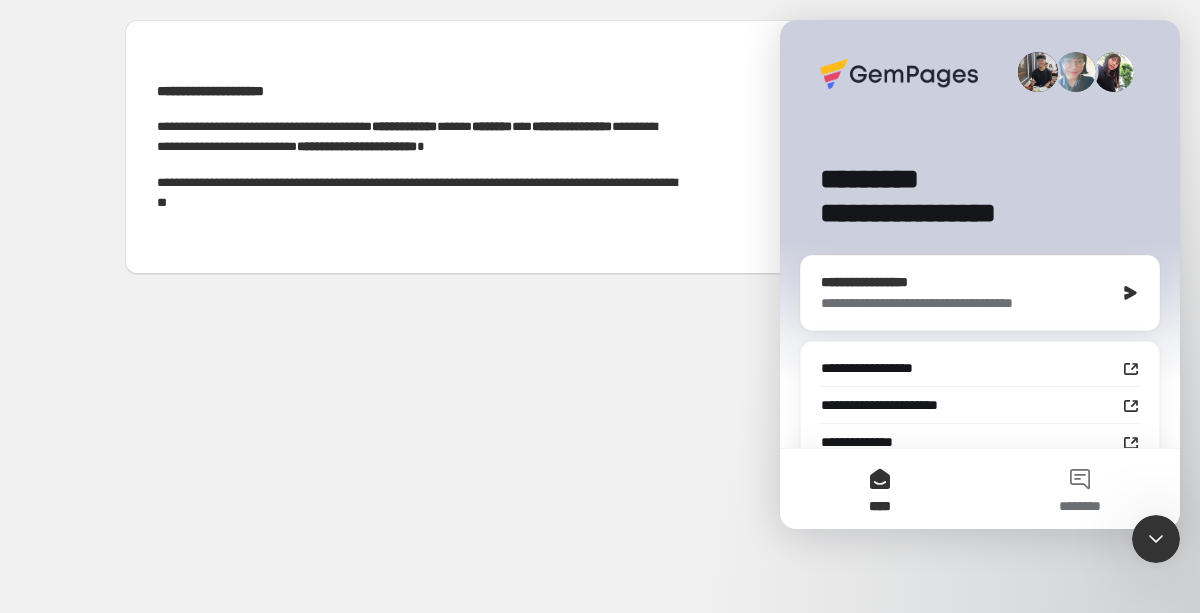click on "**********" at bounding box center (967, 303) 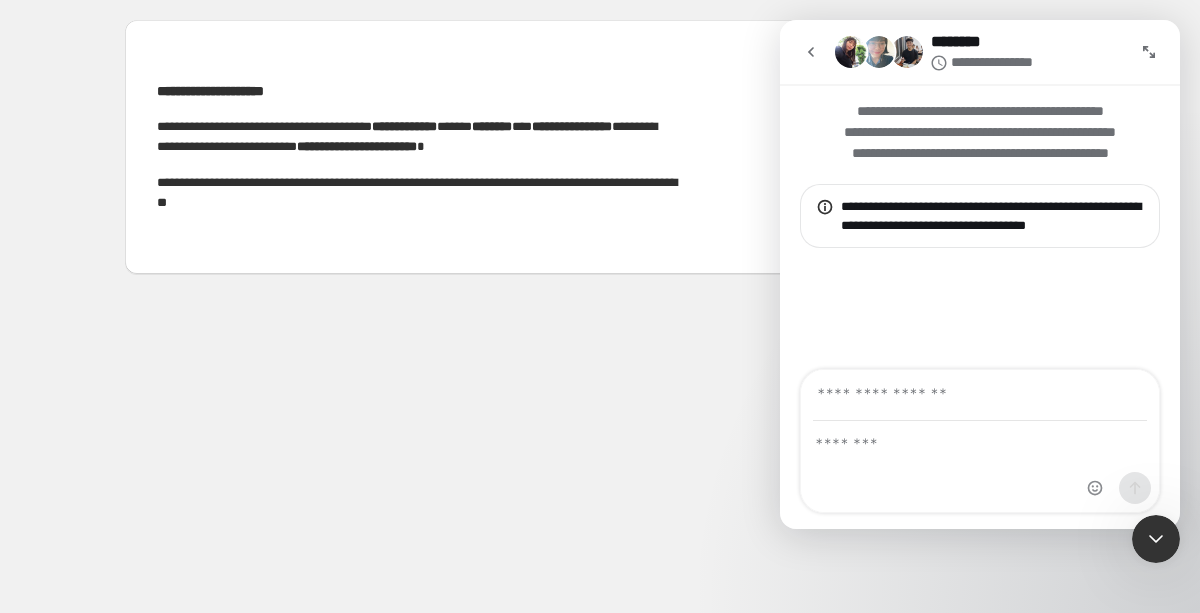 click at bounding box center (980, 395) 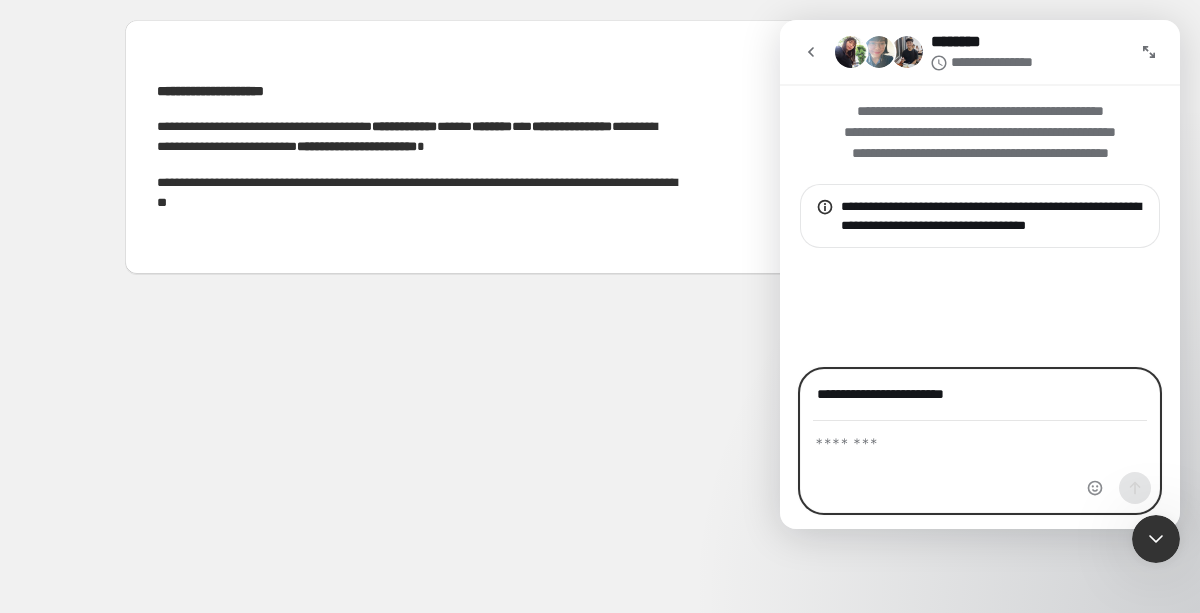 click at bounding box center [980, 439] 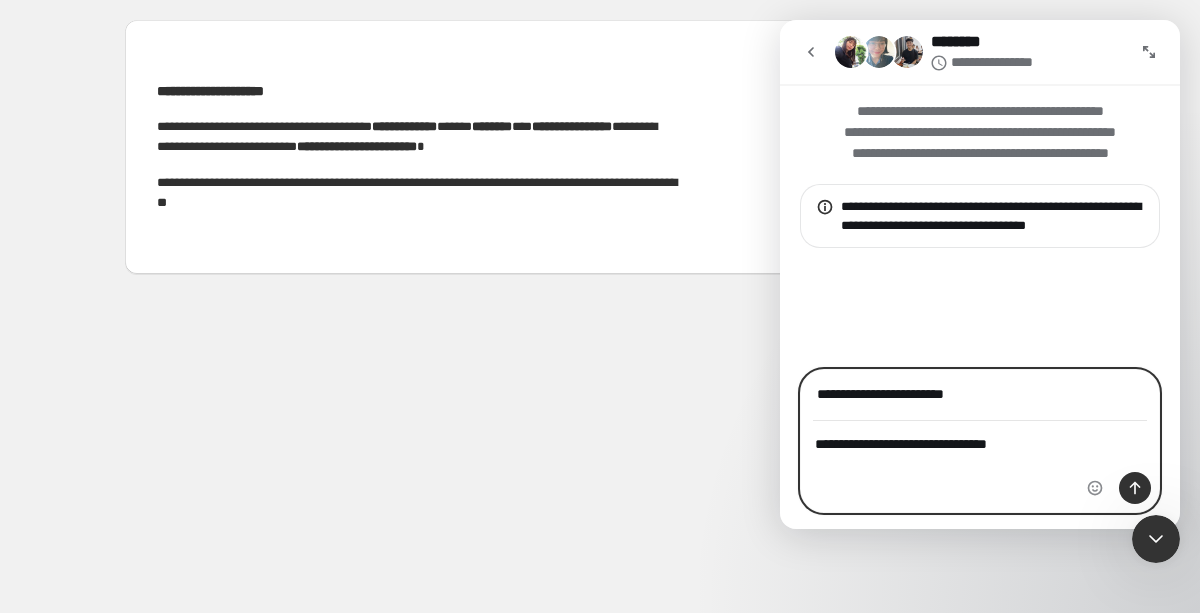type on "**********" 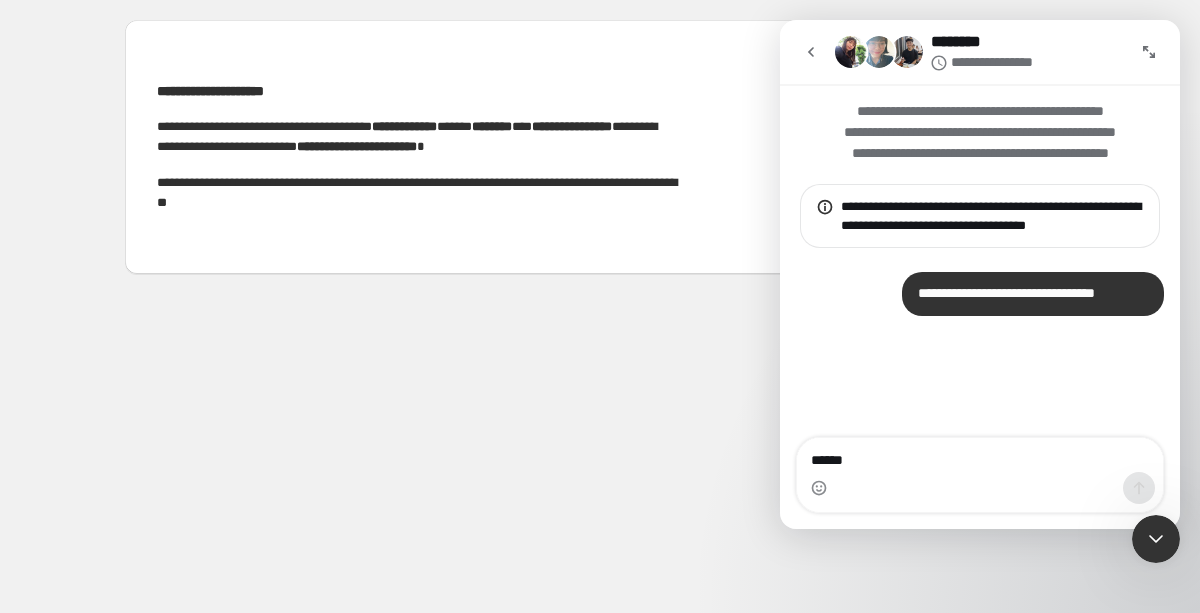 type on "*******" 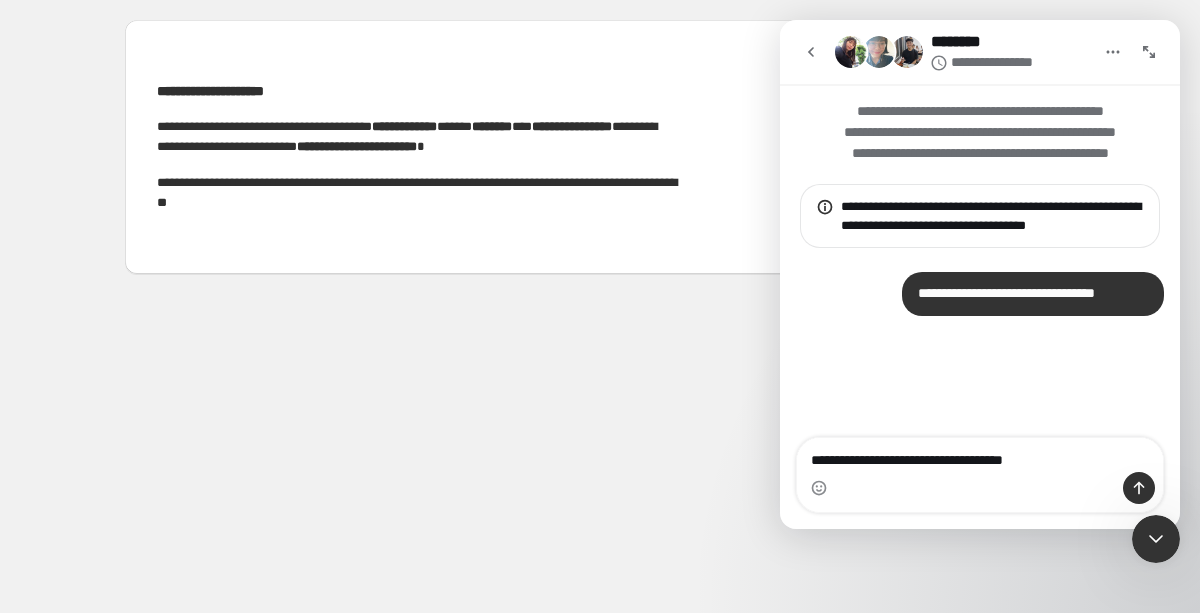 type on "**********" 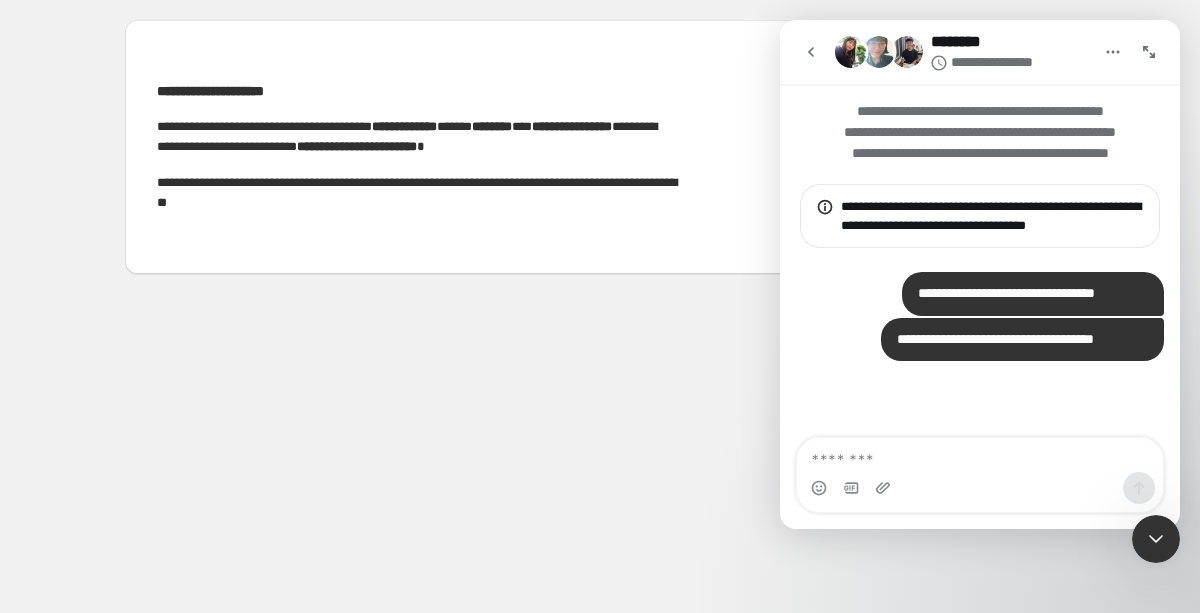 type 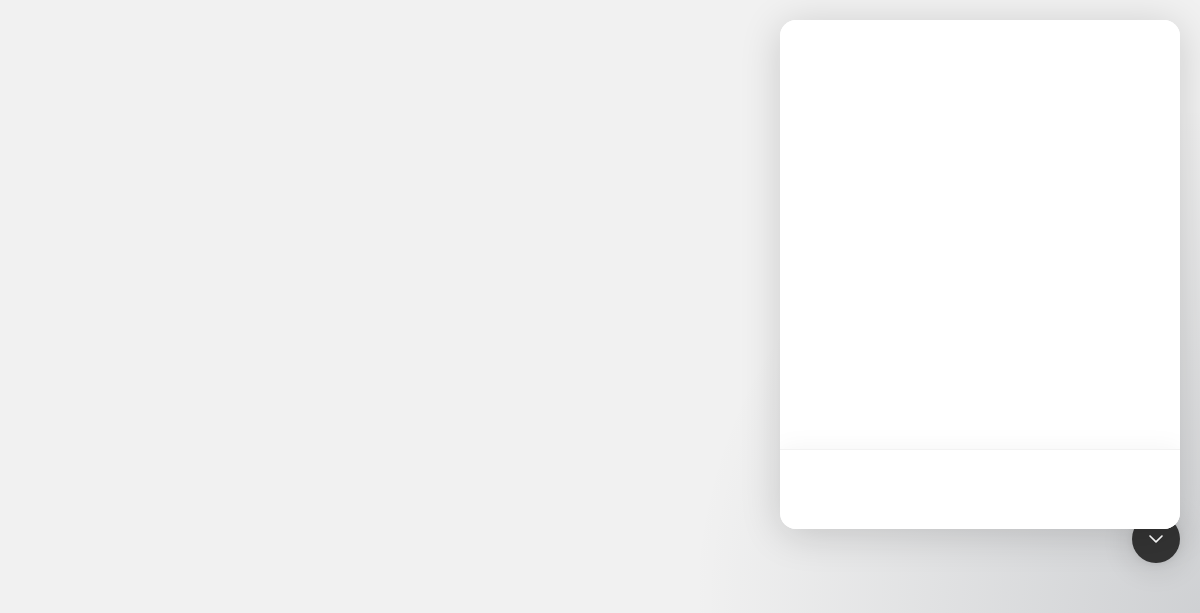 scroll, scrollTop: 0, scrollLeft: 0, axis: both 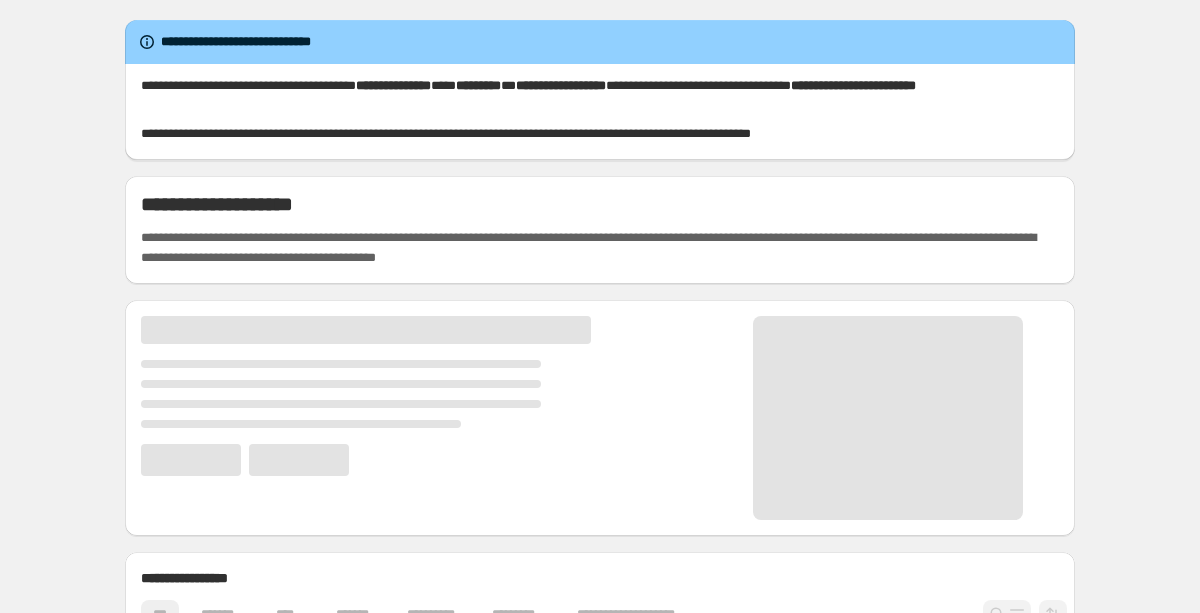 click on "**********" at bounding box center (600, 230) 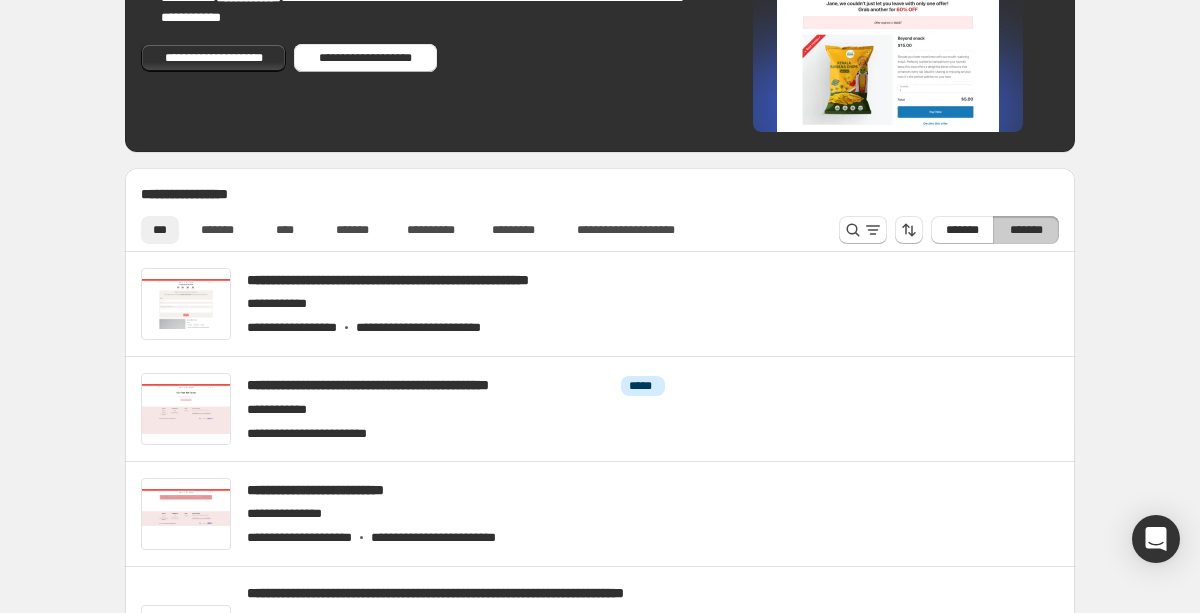 scroll, scrollTop: 795, scrollLeft: 0, axis: vertical 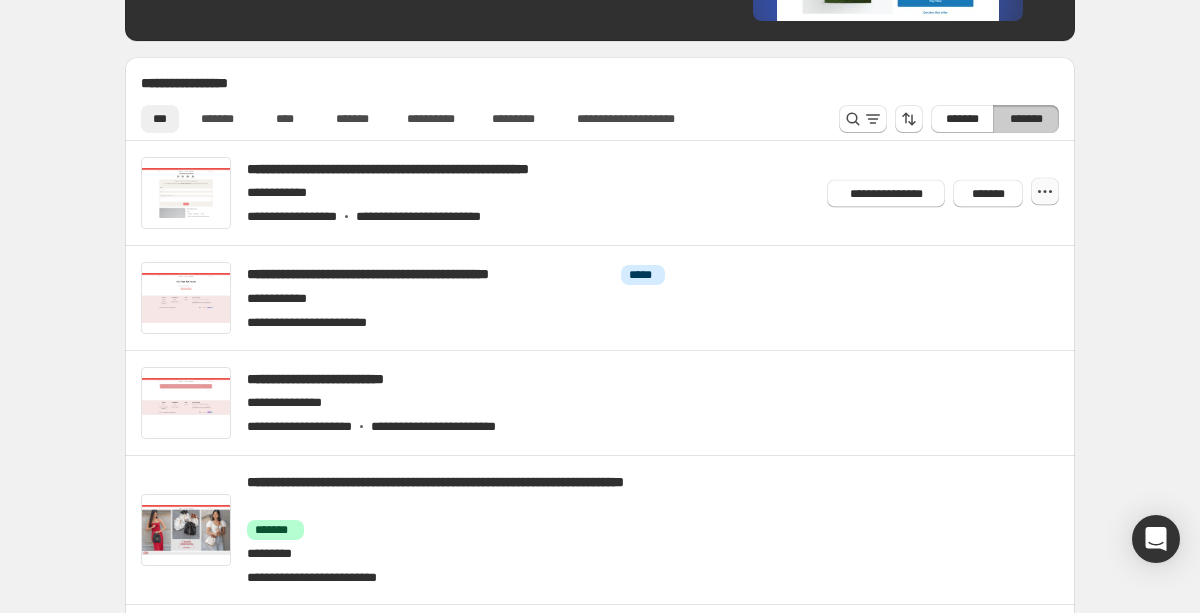 click 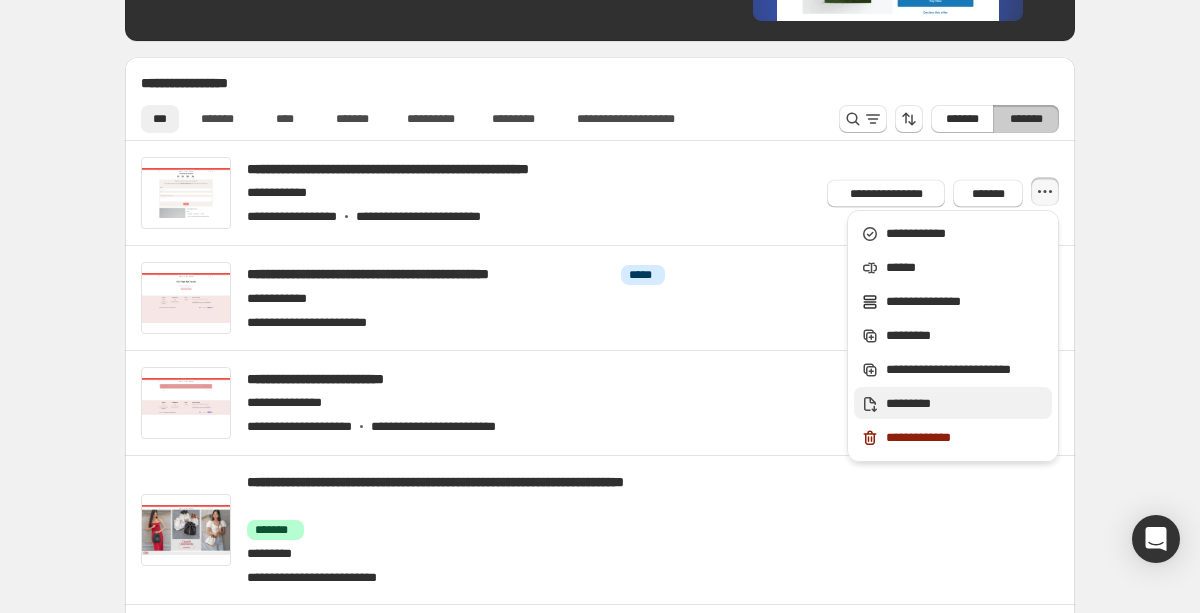 click on "*********" at bounding box center (966, 404) 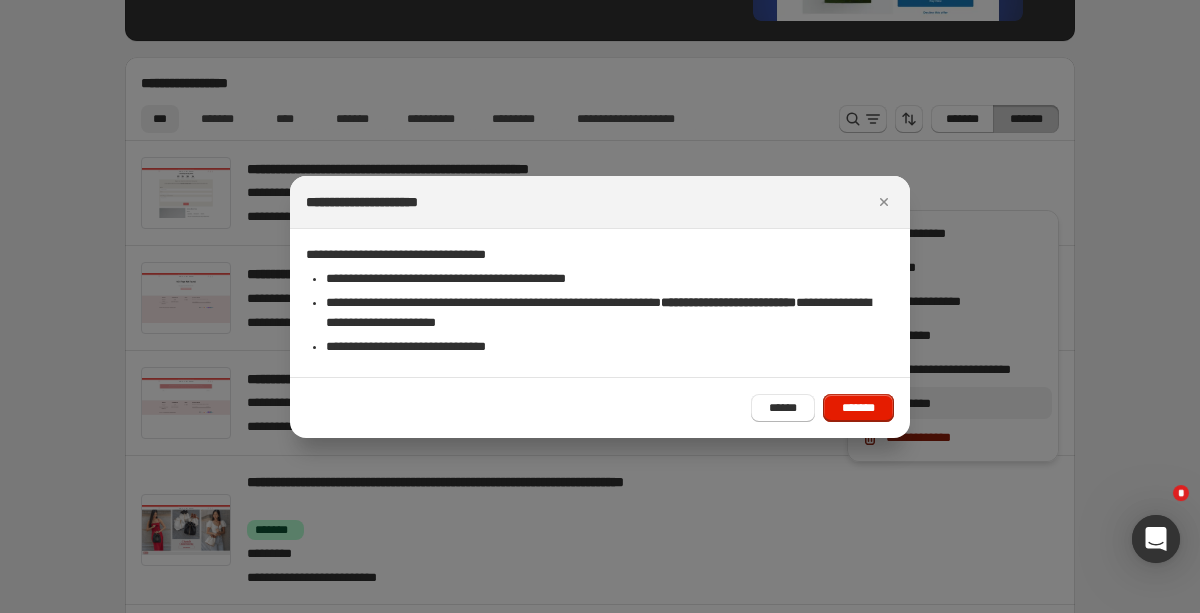 scroll, scrollTop: 0, scrollLeft: 0, axis: both 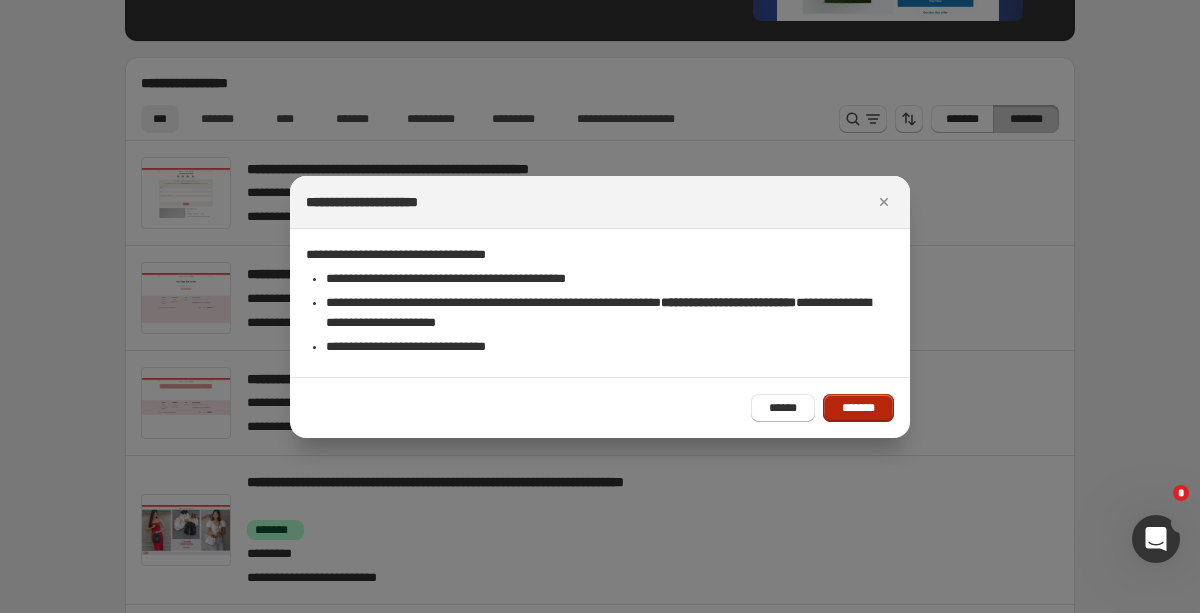 click on "*******" at bounding box center [858, 408] 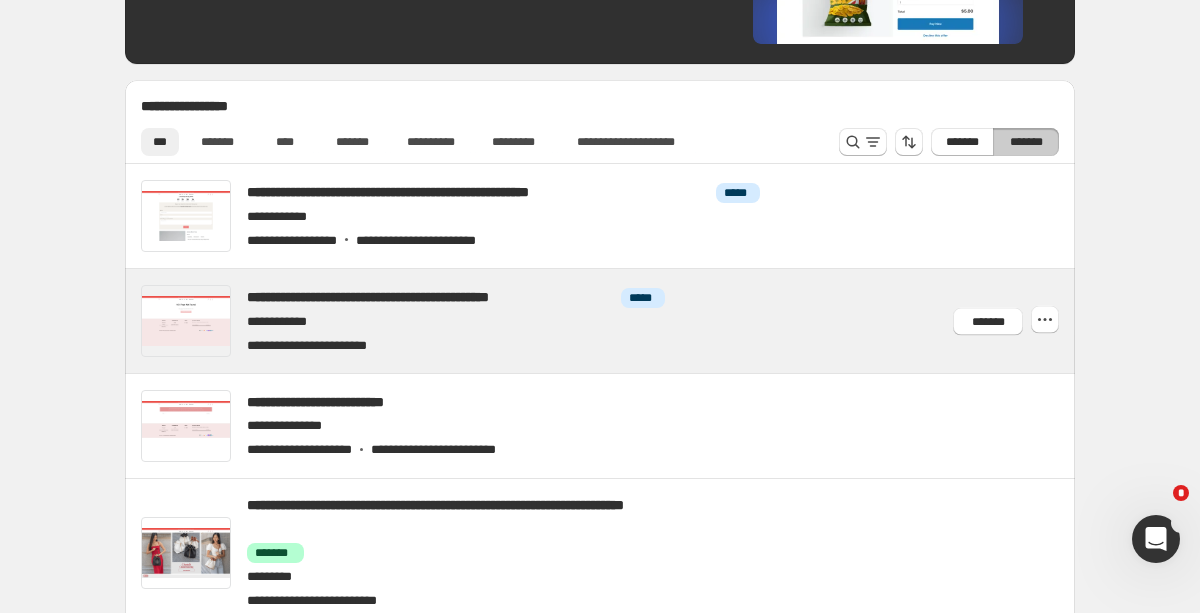 scroll, scrollTop: 759, scrollLeft: 0, axis: vertical 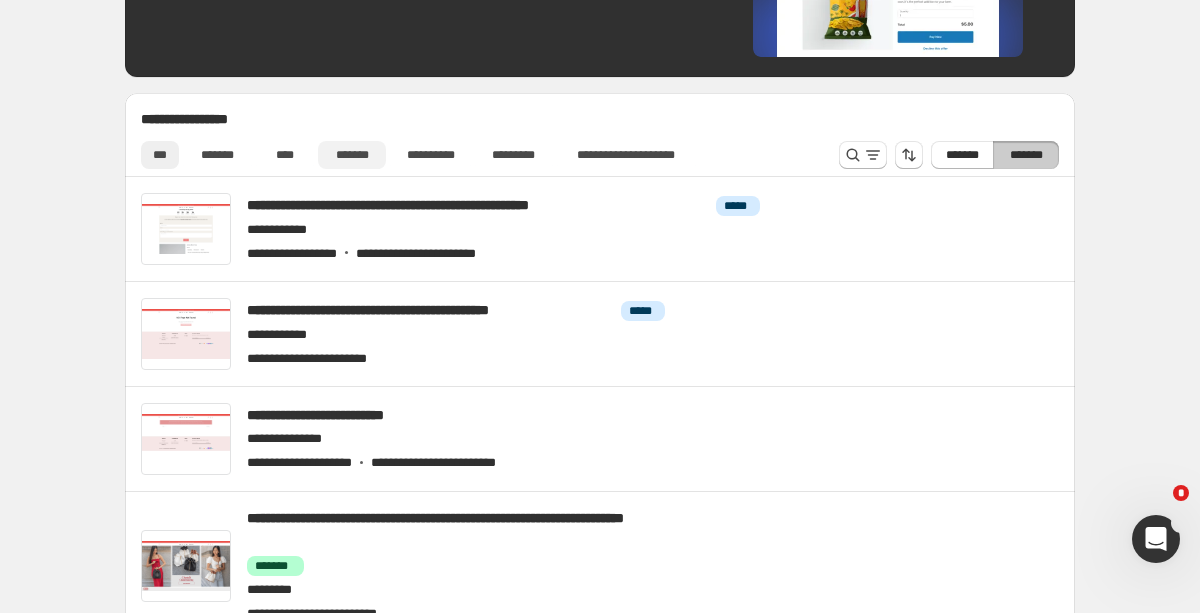click on "*******" at bounding box center (352, 155) 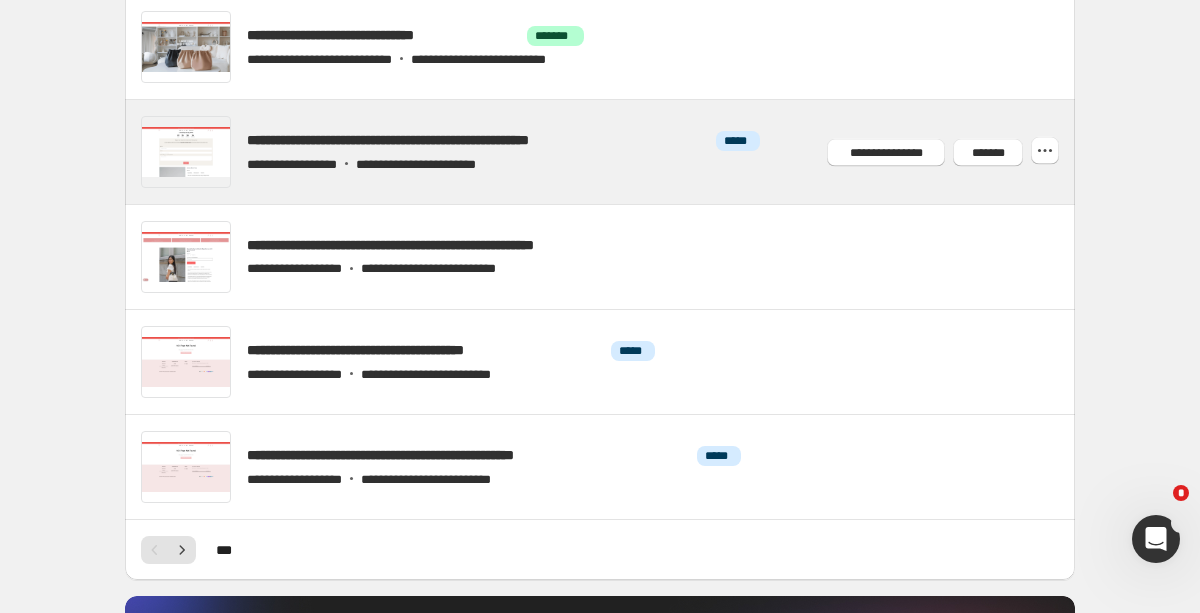 scroll, scrollTop: 943, scrollLeft: 0, axis: vertical 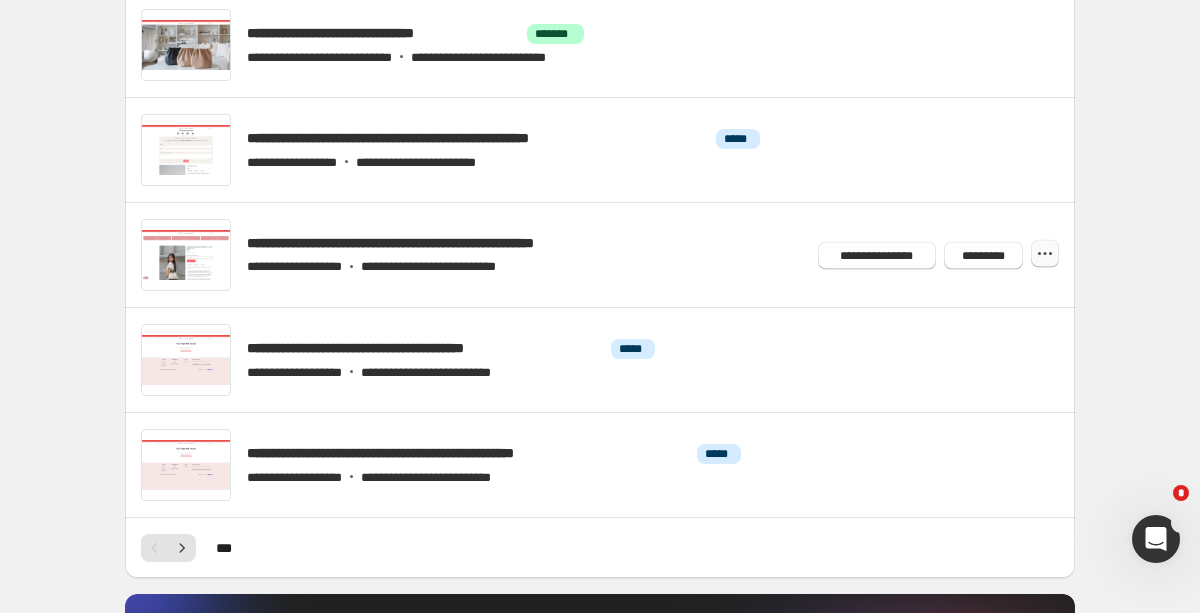 click 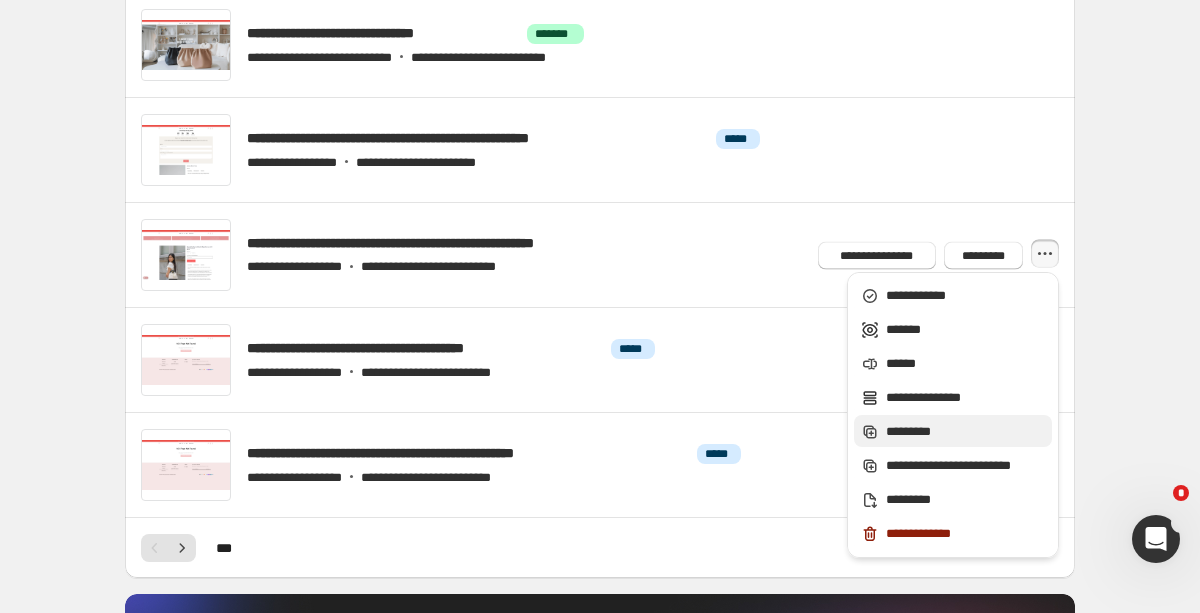click on "*********" at bounding box center (966, 432) 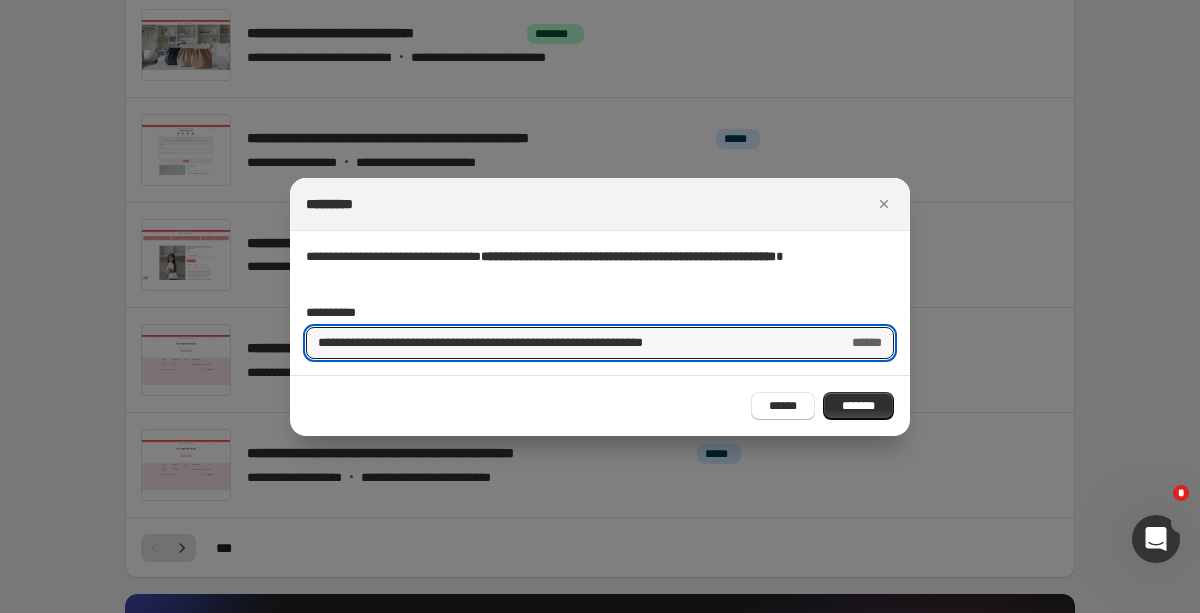 drag, startPoint x: 600, startPoint y: 344, endPoint x: 69, endPoint y: 315, distance: 531.7913 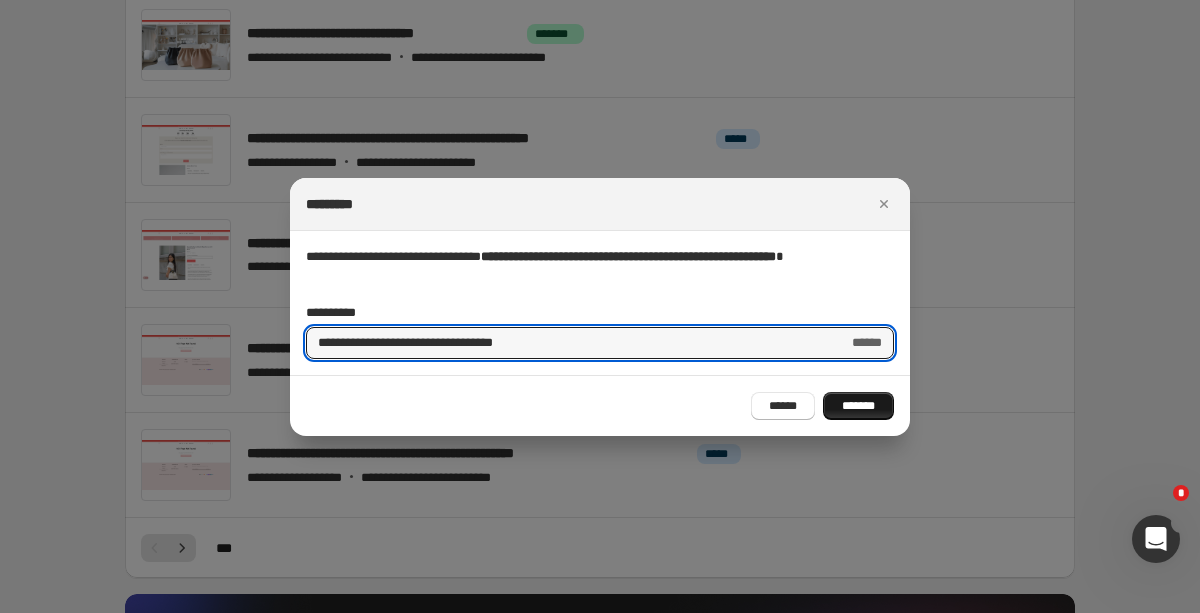 type on "**********" 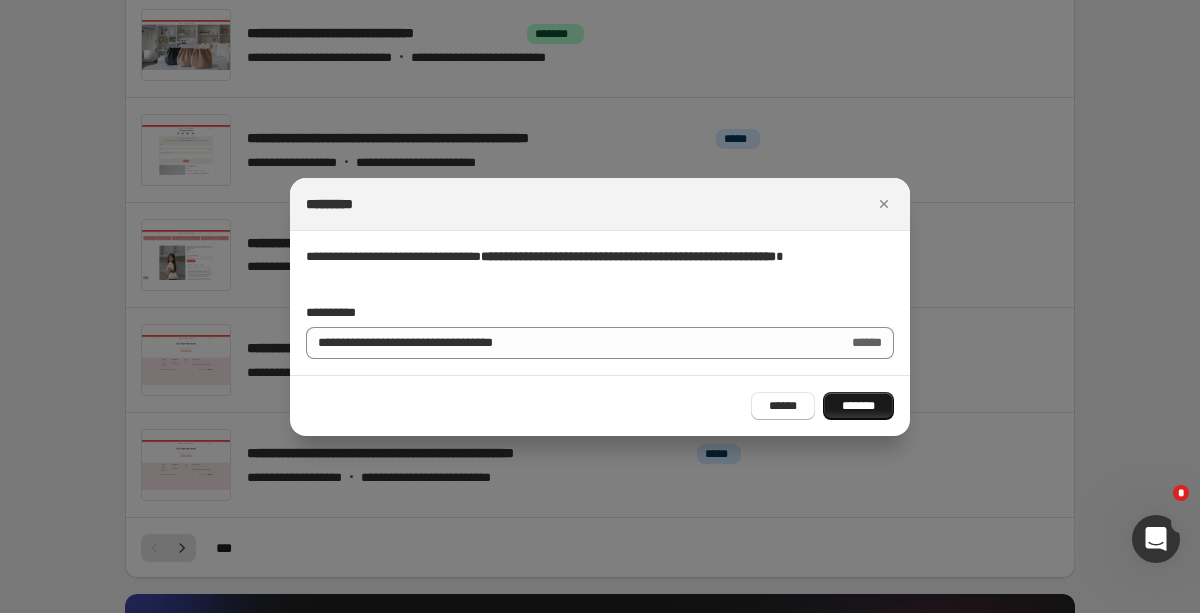 click on "*******" at bounding box center [858, 406] 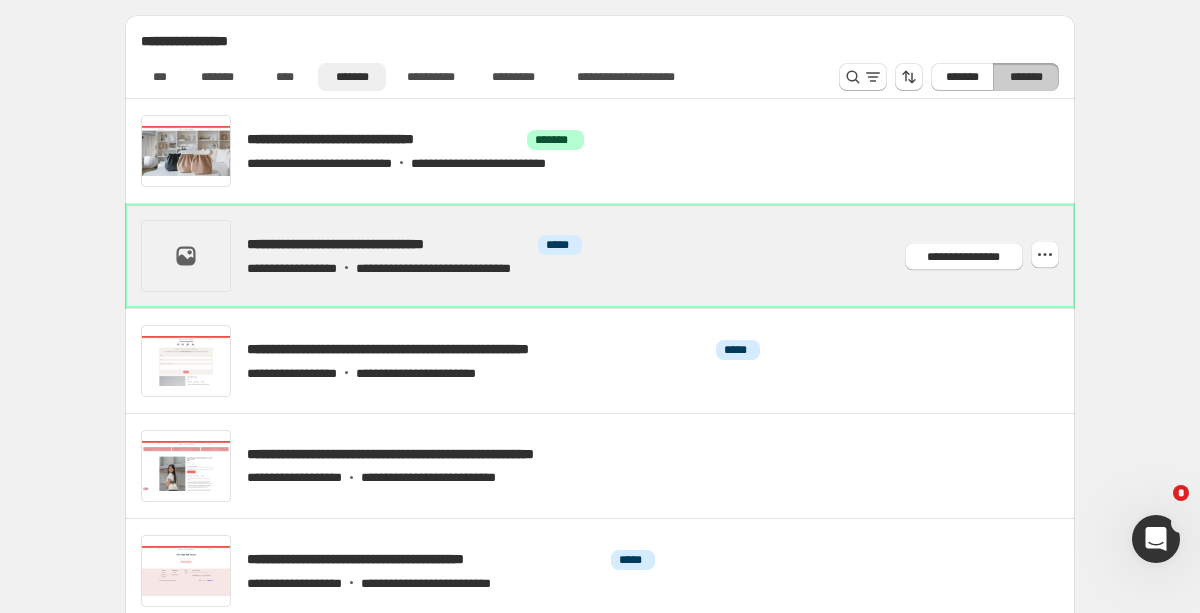 scroll, scrollTop: 821, scrollLeft: 0, axis: vertical 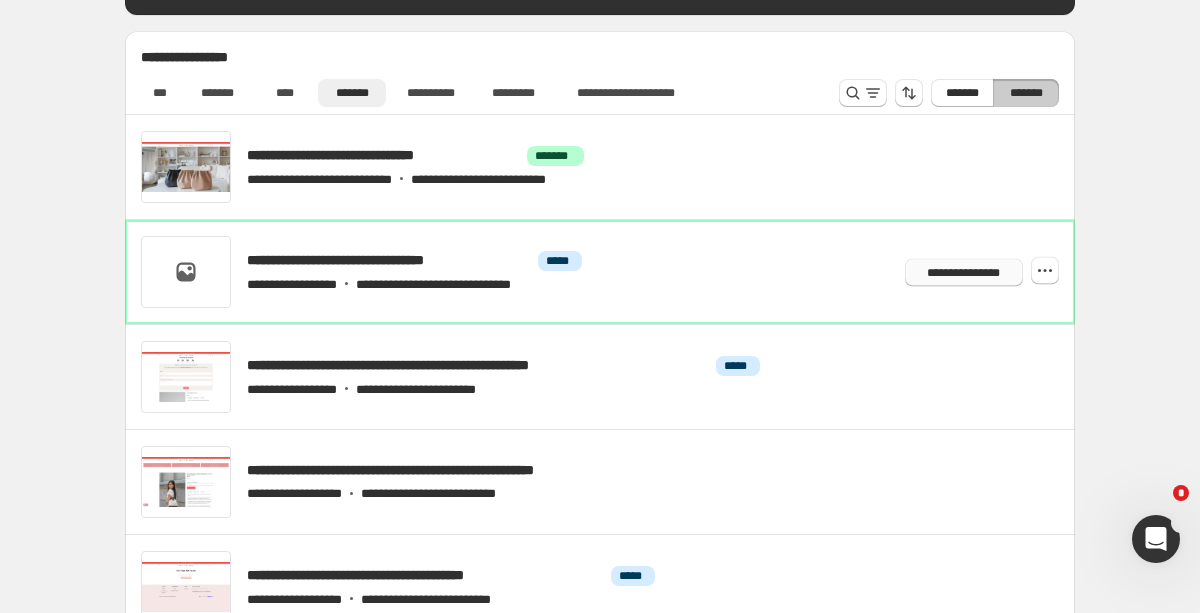 click on "**********" at bounding box center (964, 272) 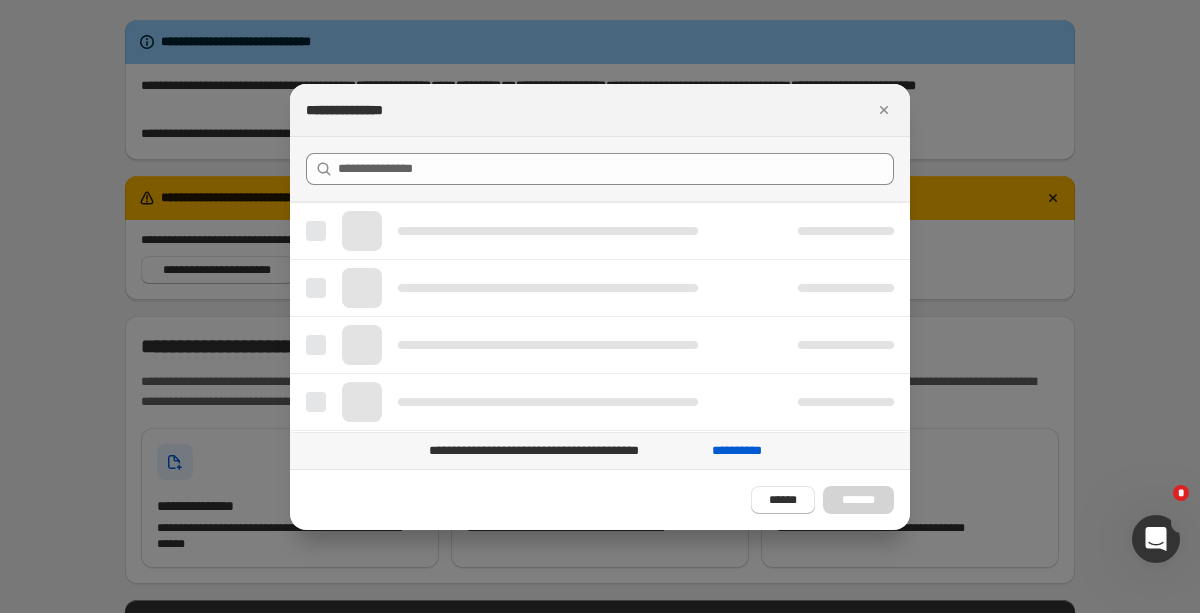scroll, scrollTop: 0, scrollLeft: 0, axis: both 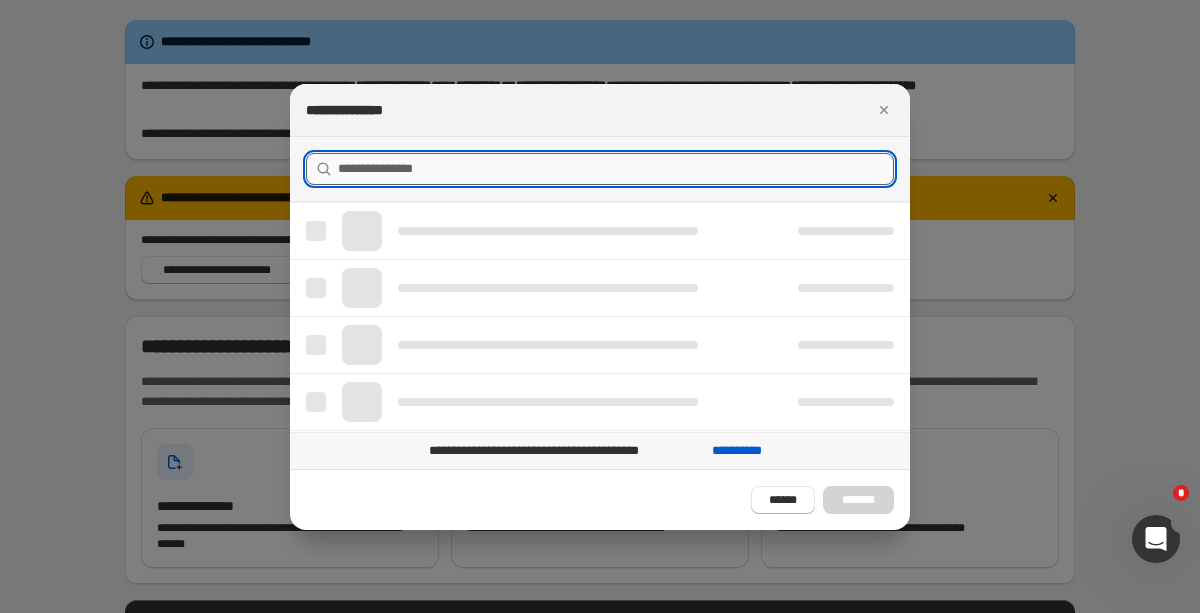 click at bounding box center [616, 169] 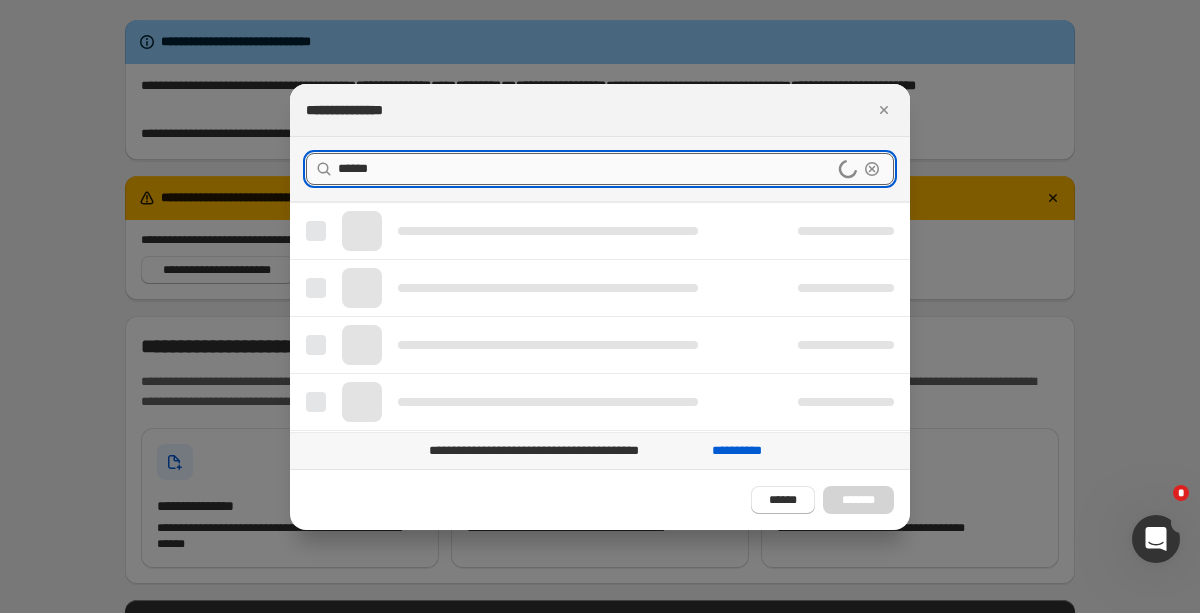 type on "******" 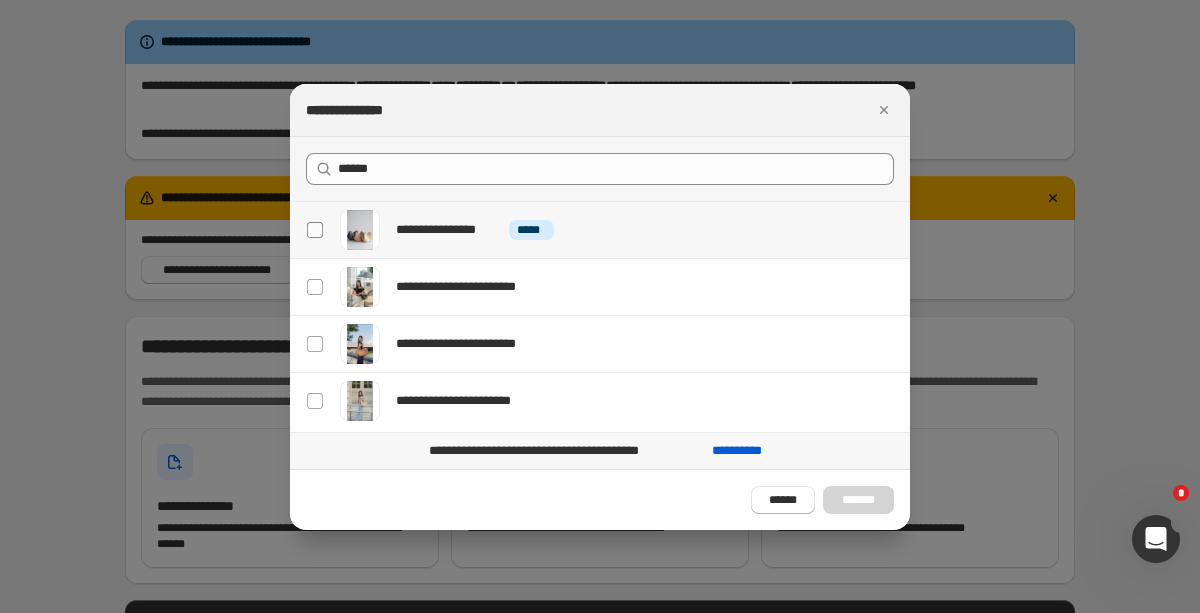 click at bounding box center [315, 230] 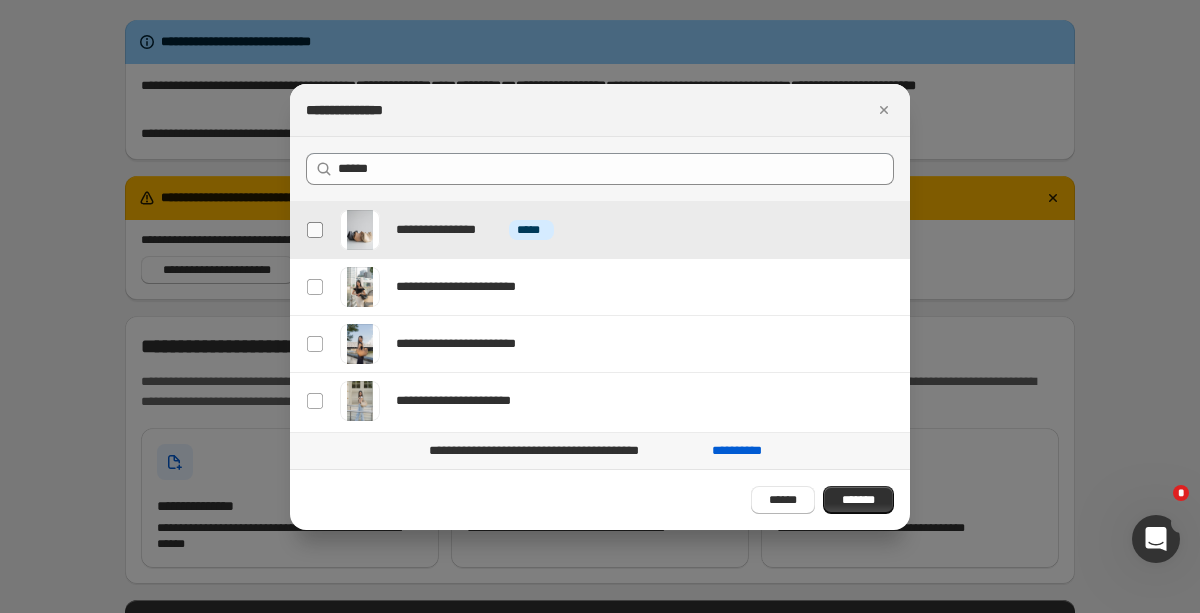 click at bounding box center [315, 230] 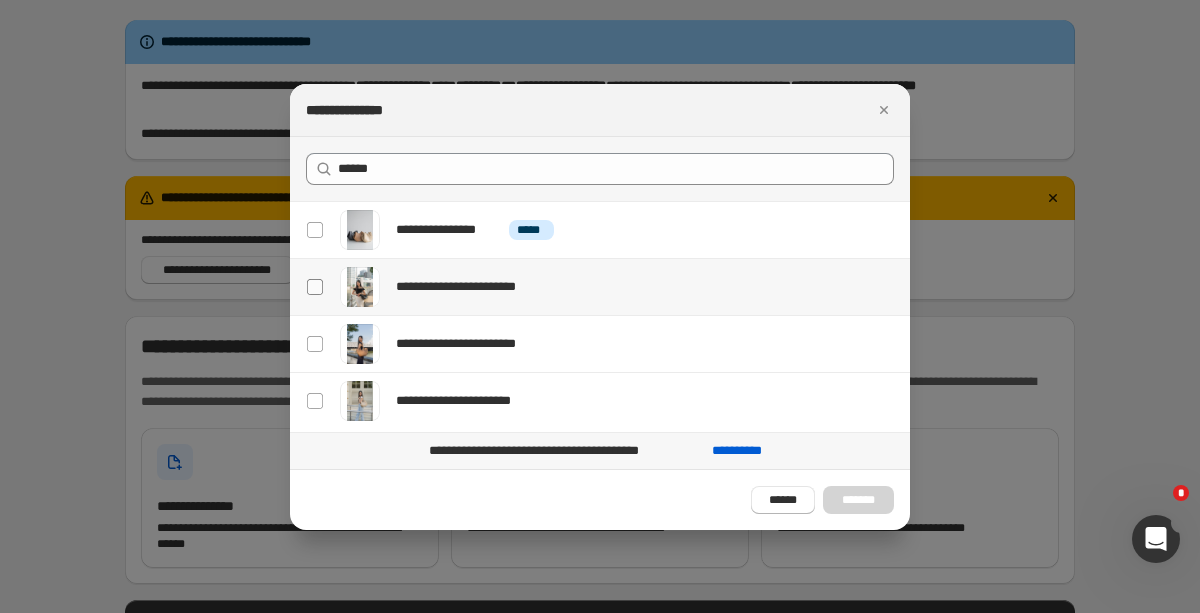 click at bounding box center (315, 287) 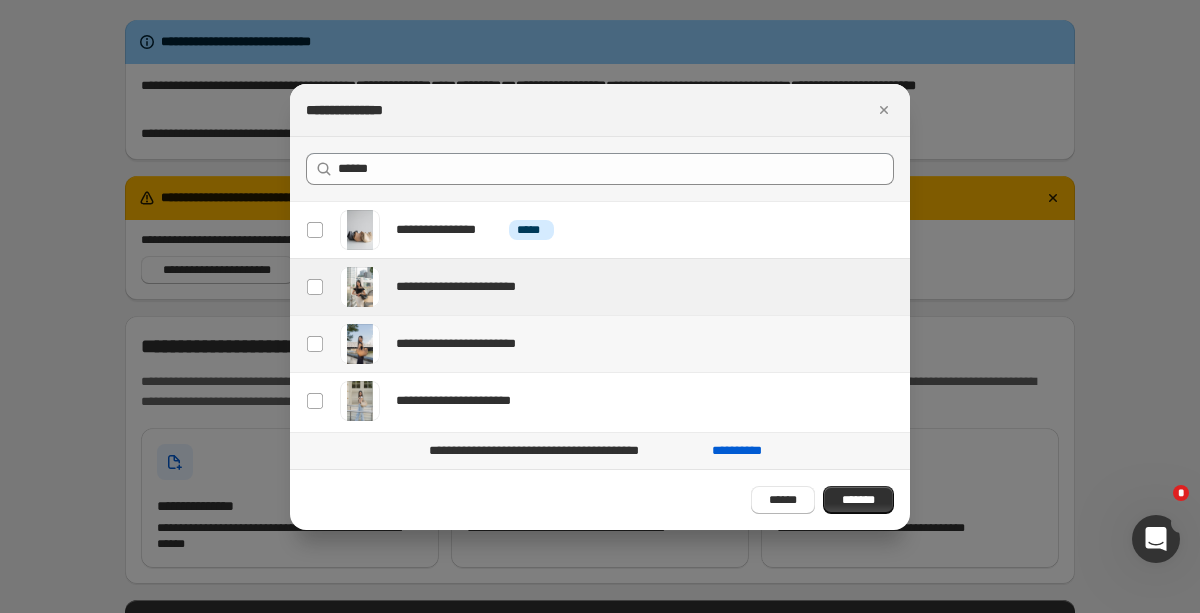 click on "**********" at bounding box center [312, 344] 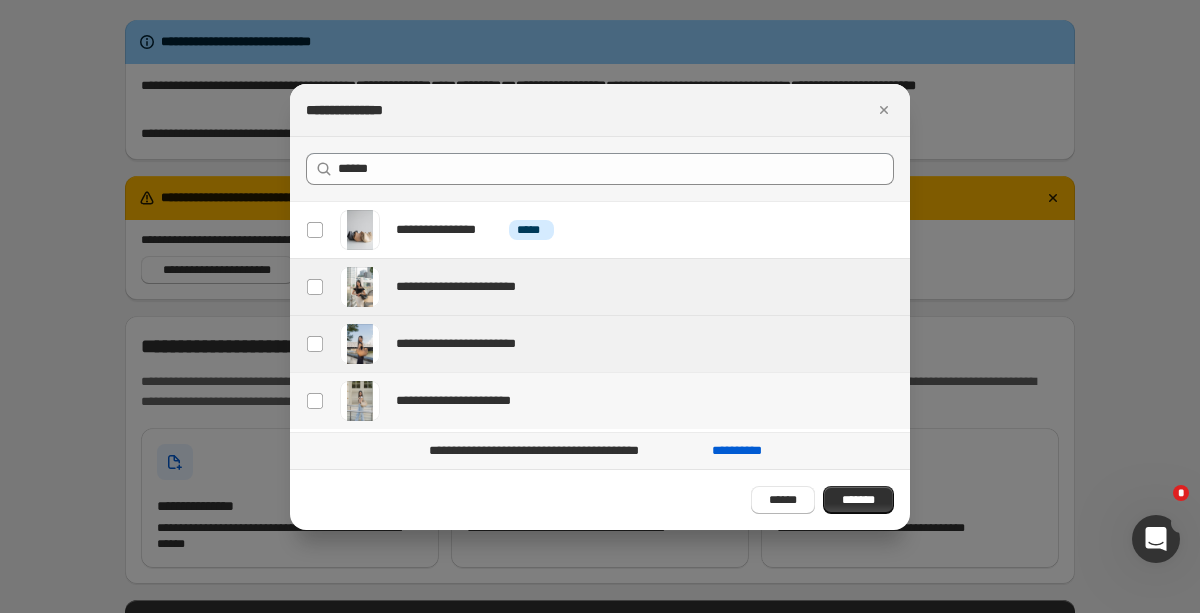 click on "**********" at bounding box center [312, 401] 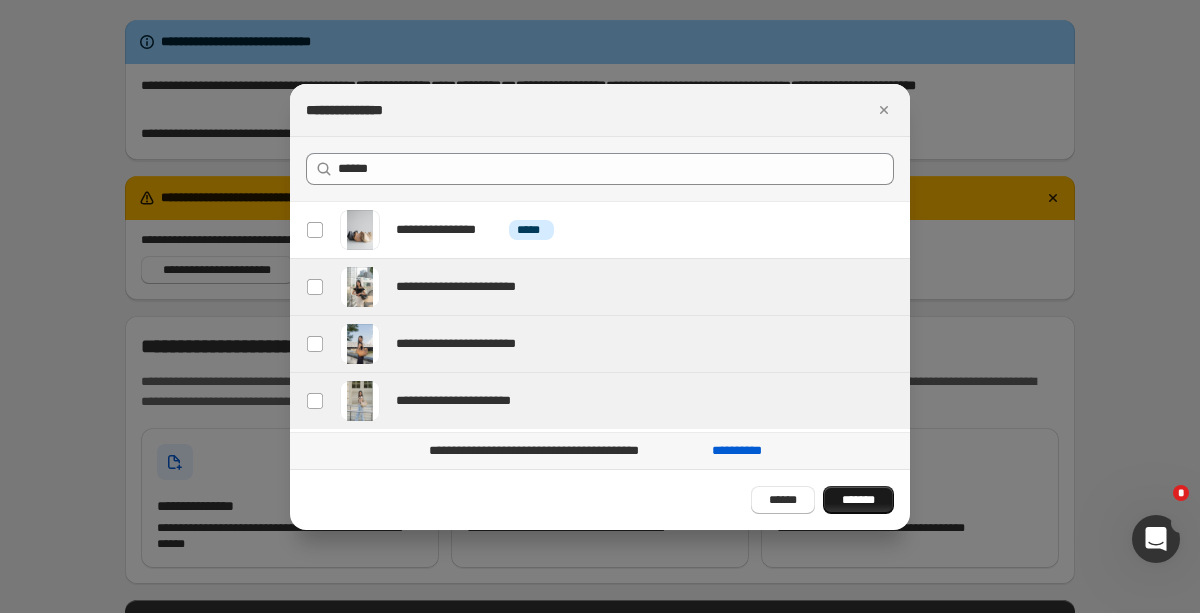 click on "*******" at bounding box center [858, 500] 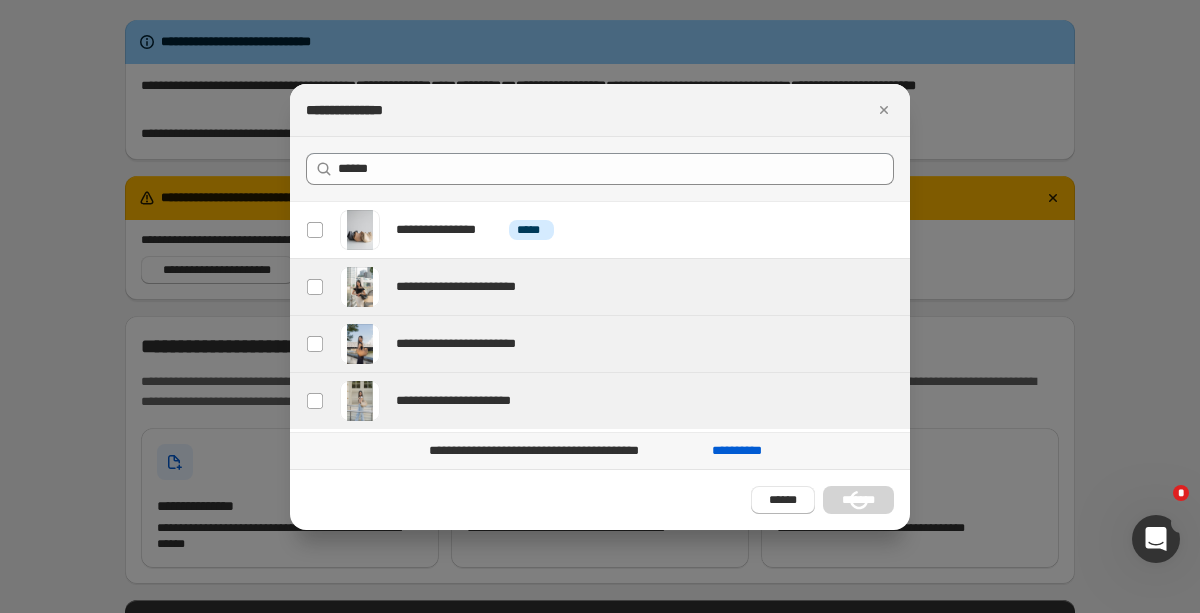 type 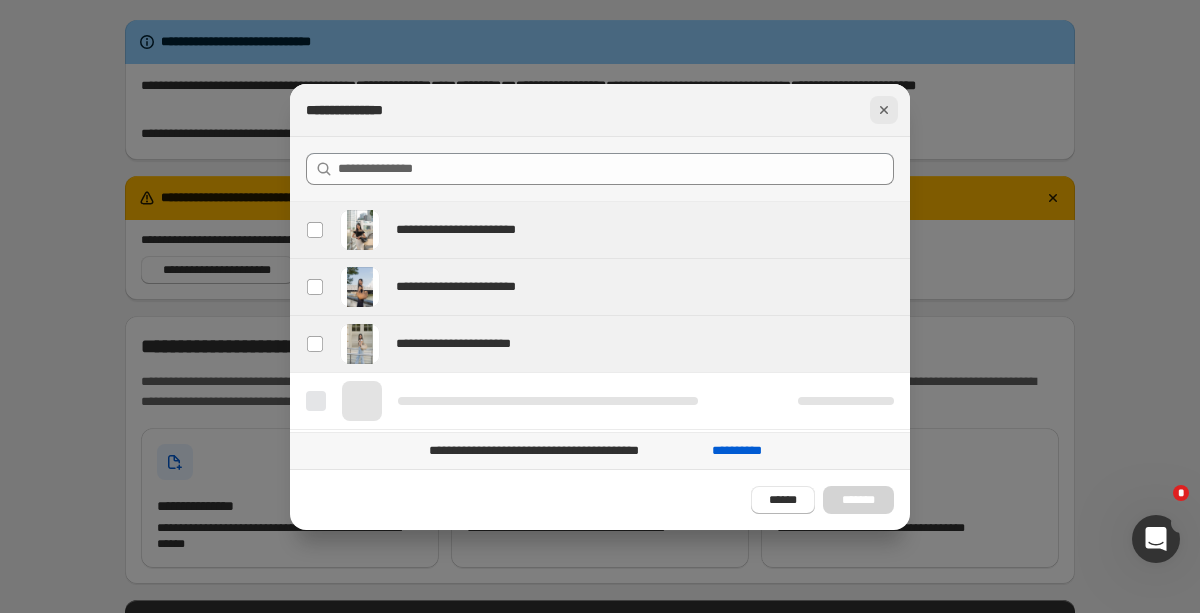 click 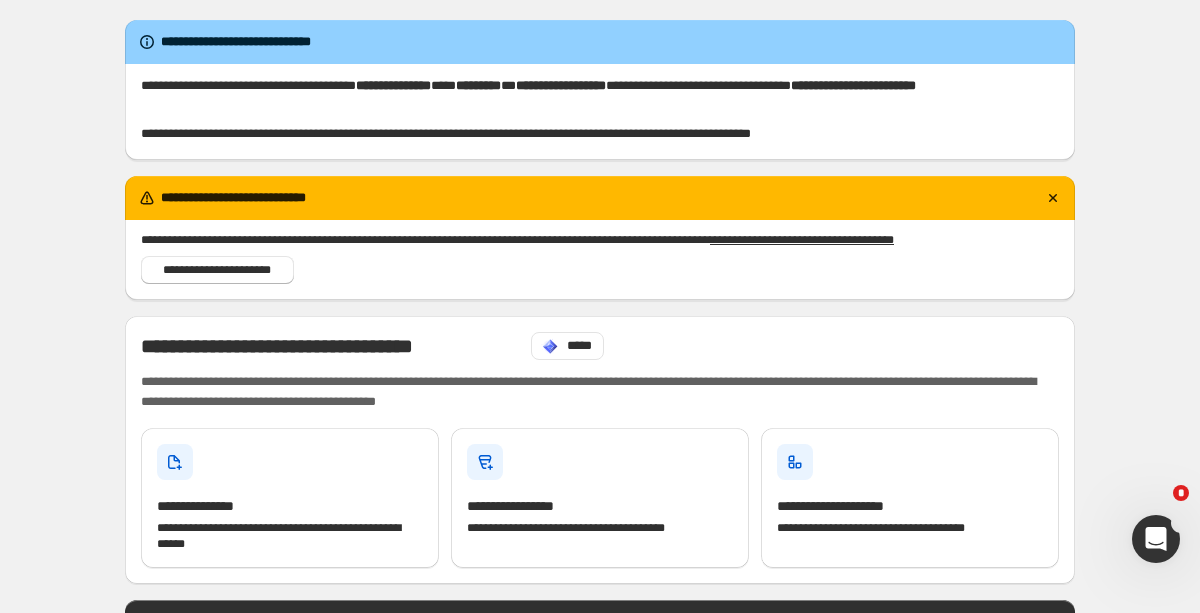 scroll, scrollTop: 821, scrollLeft: 0, axis: vertical 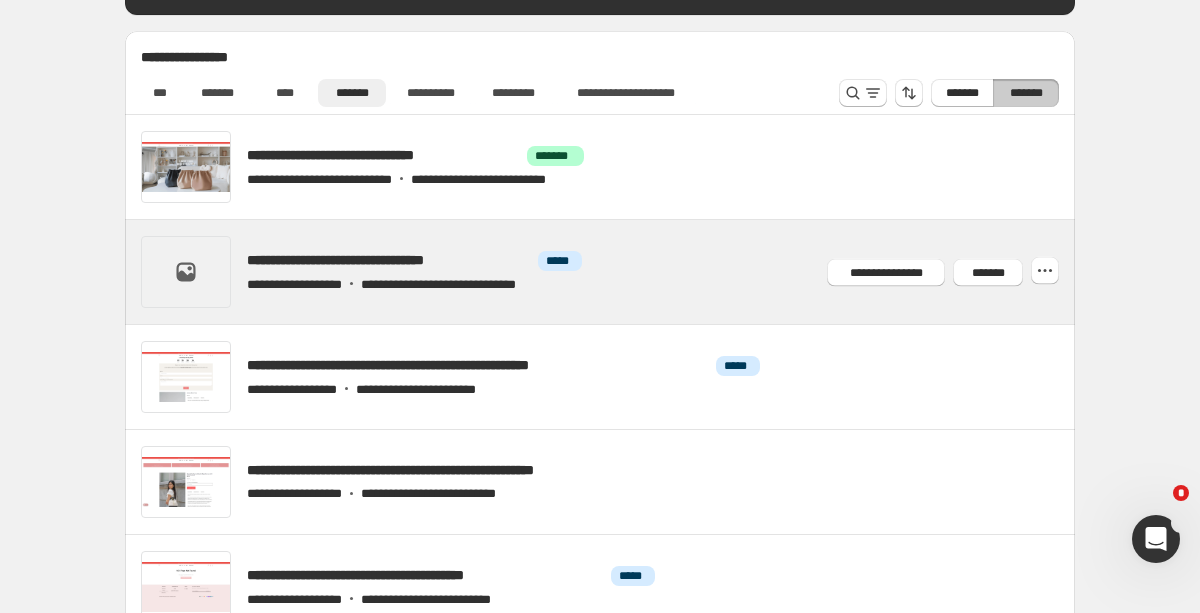 click at bounding box center [624, 272] 